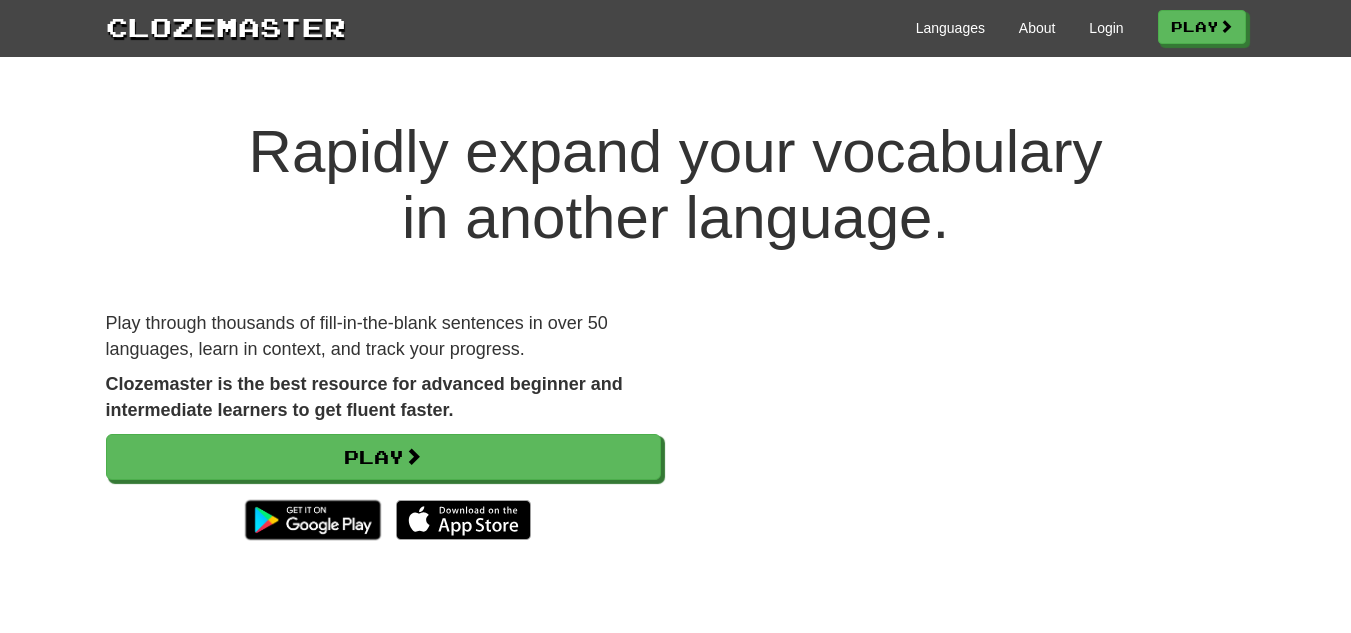 scroll, scrollTop: 0, scrollLeft: 0, axis: both 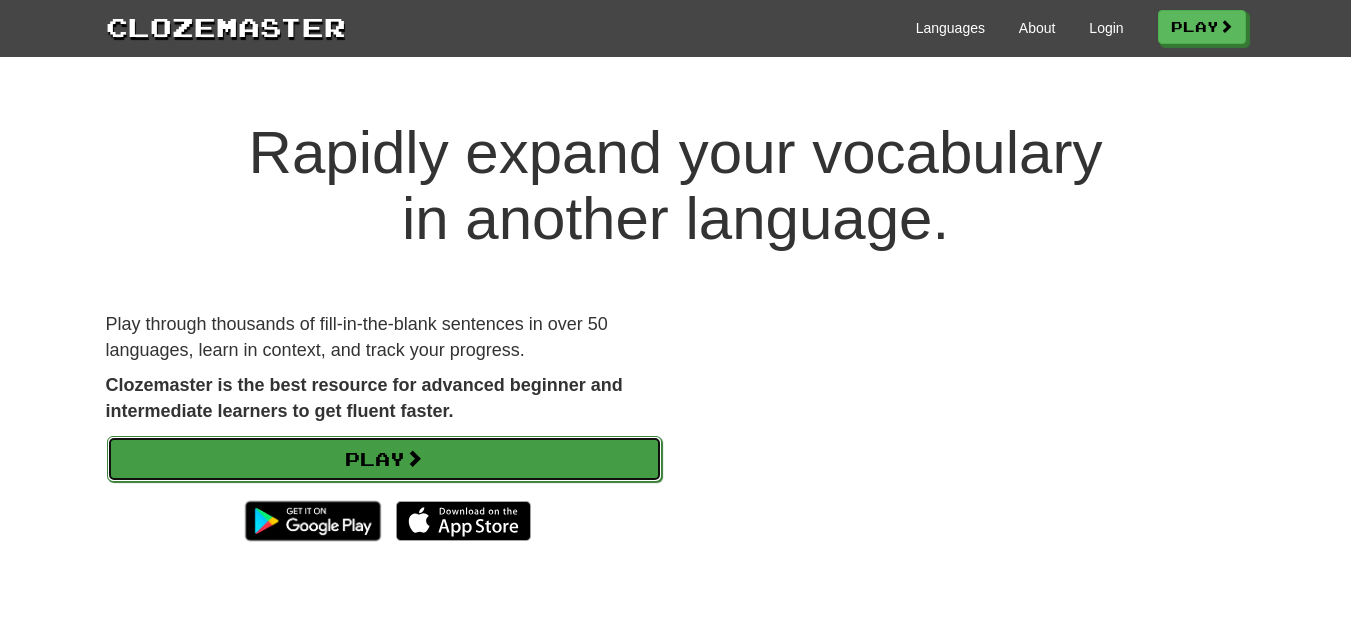 click on "Play" at bounding box center (384, 459) 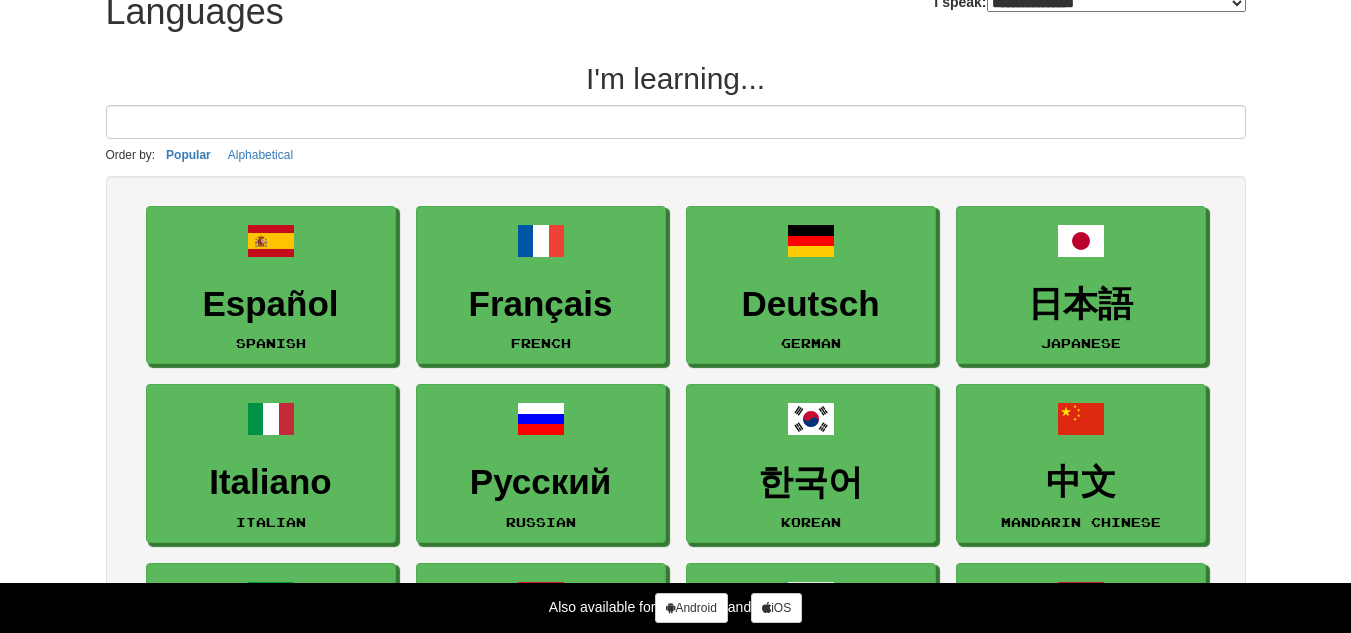 scroll, scrollTop: 0, scrollLeft: 0, axis: both 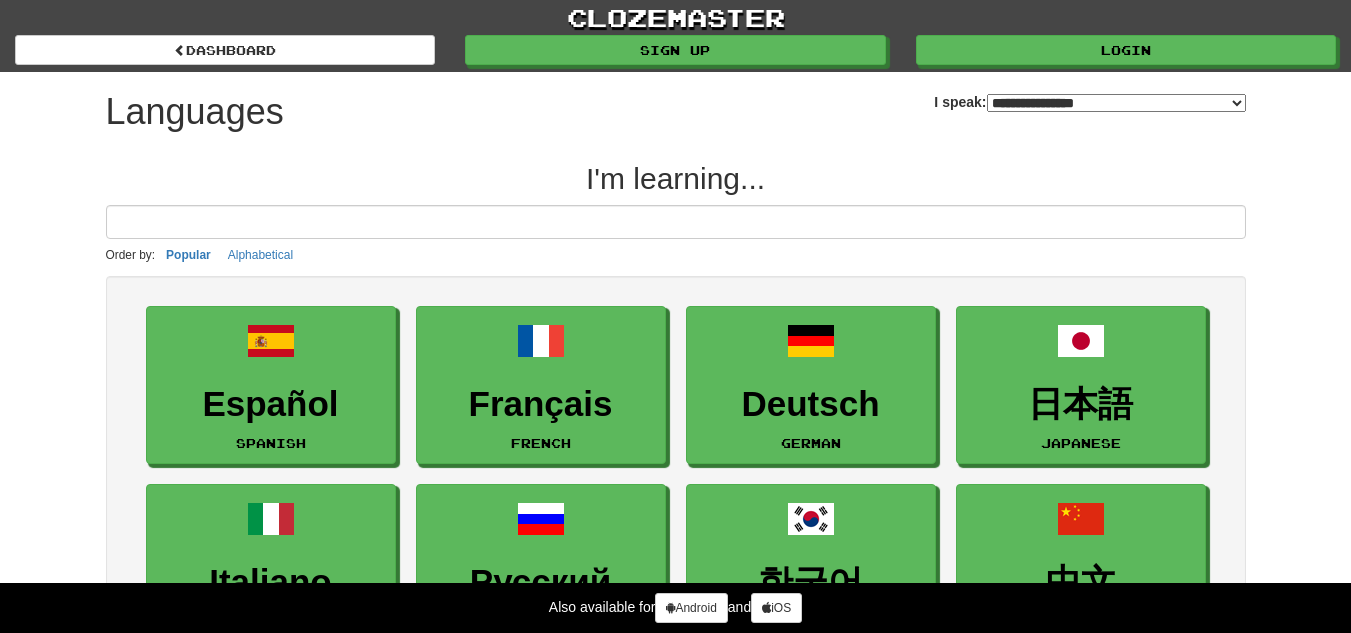 click on "**********" at bounding box center [1116, 103] 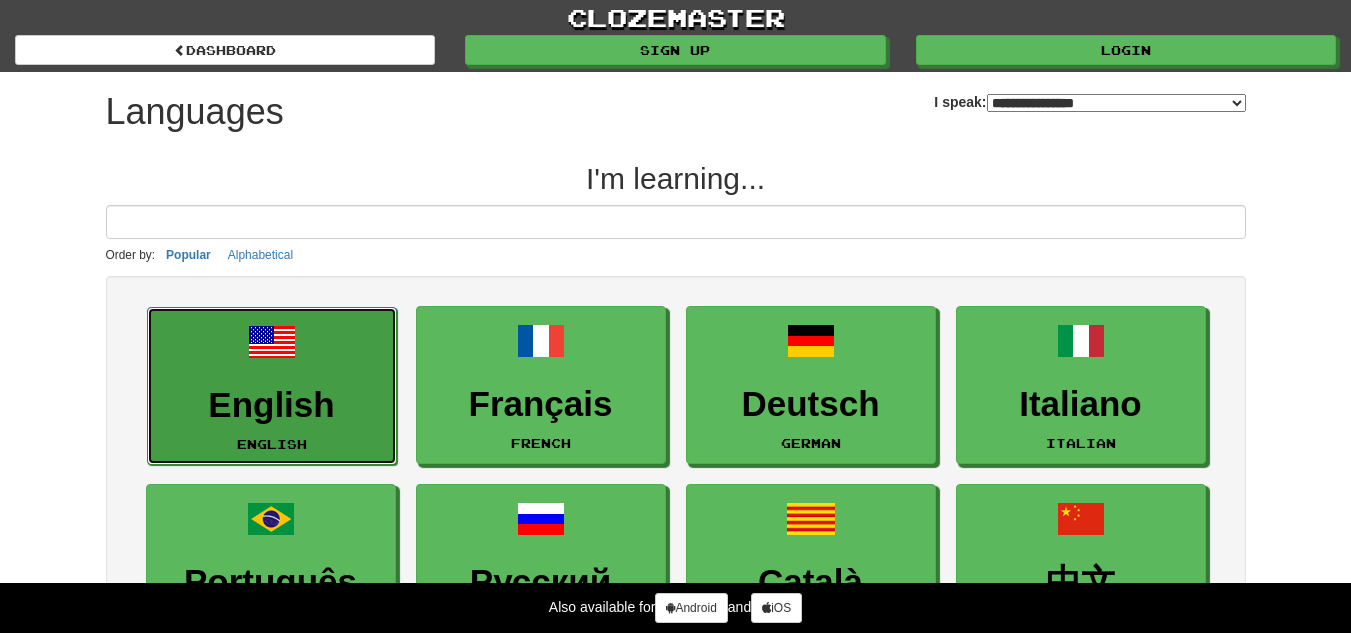 click on "English" at bounding box center [272, 405] 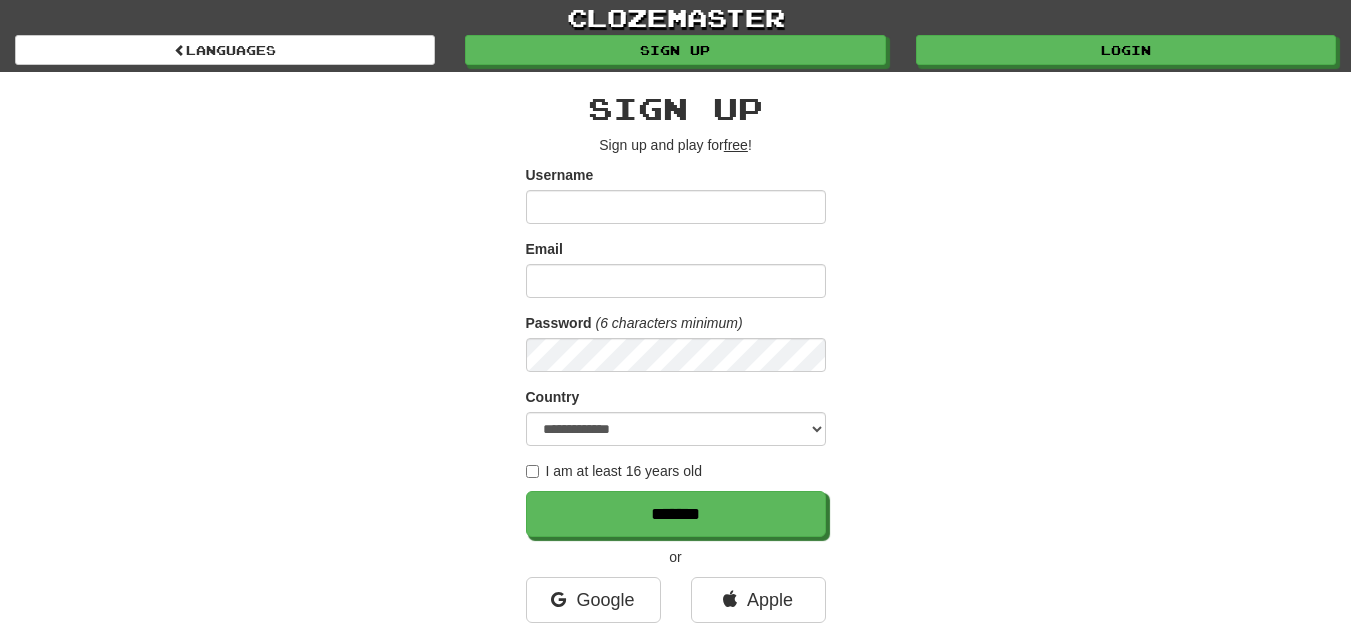 scroll, scrollTop: 0, scrollLeft: 0, axis: both 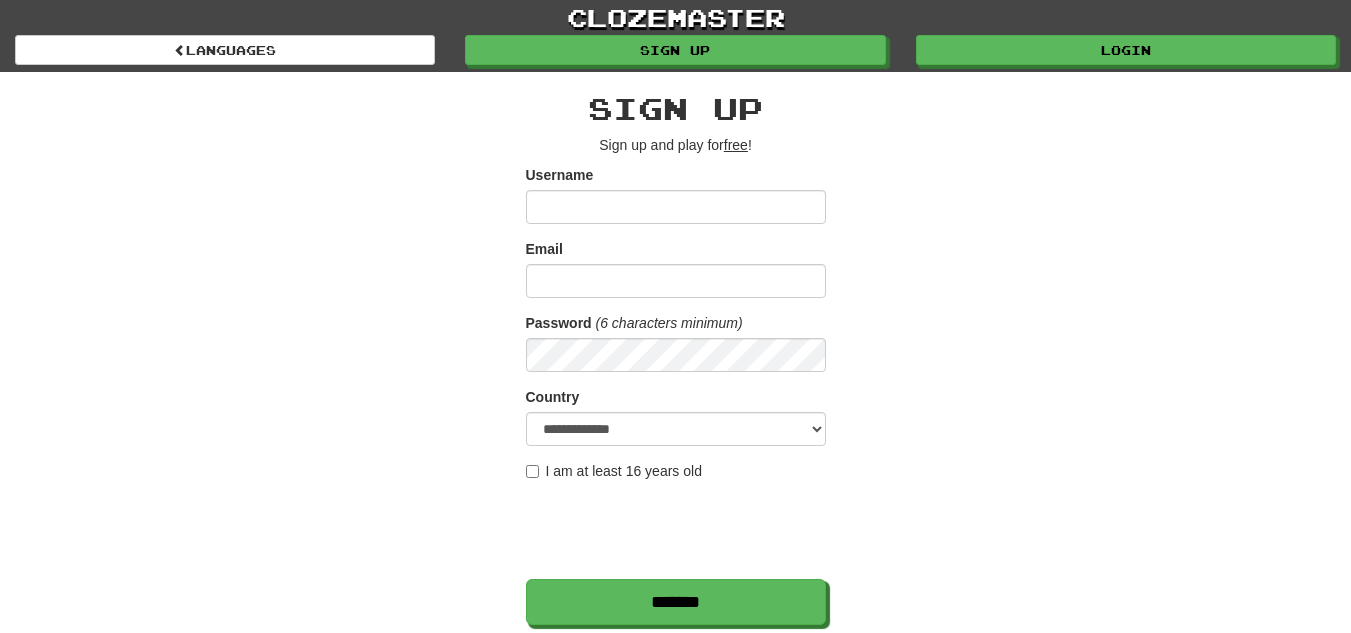 click on "Username" at bounding box center (676, 207) 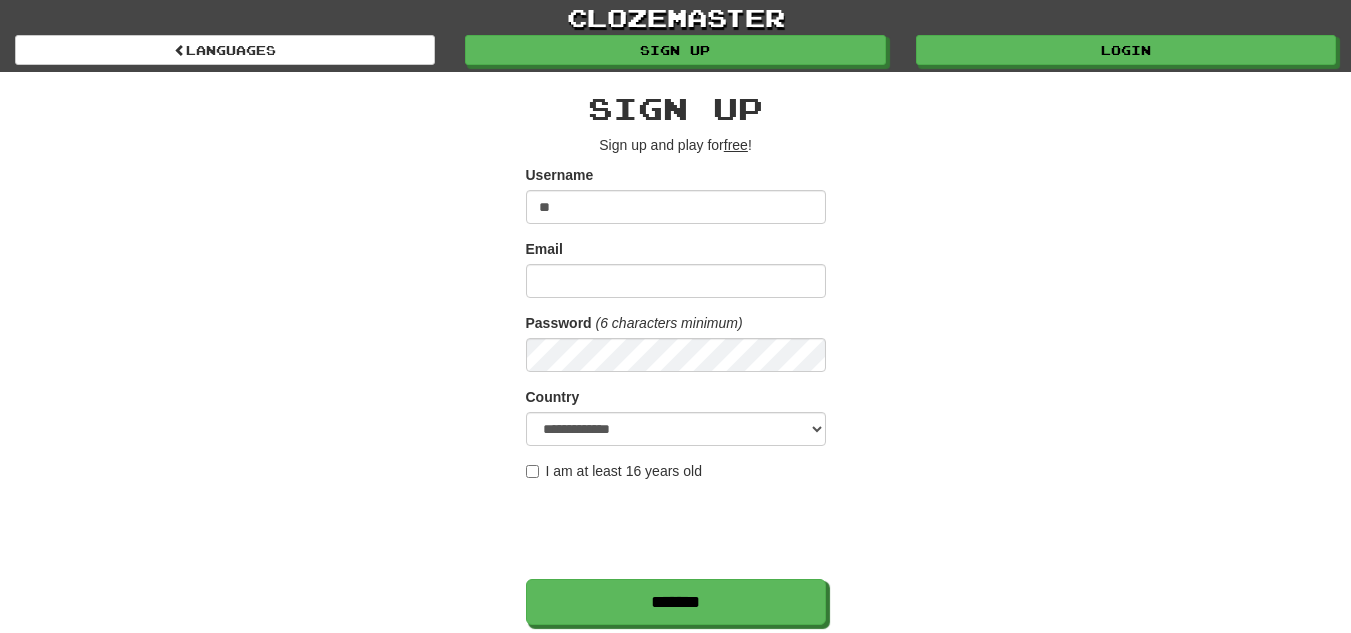 type on "**" 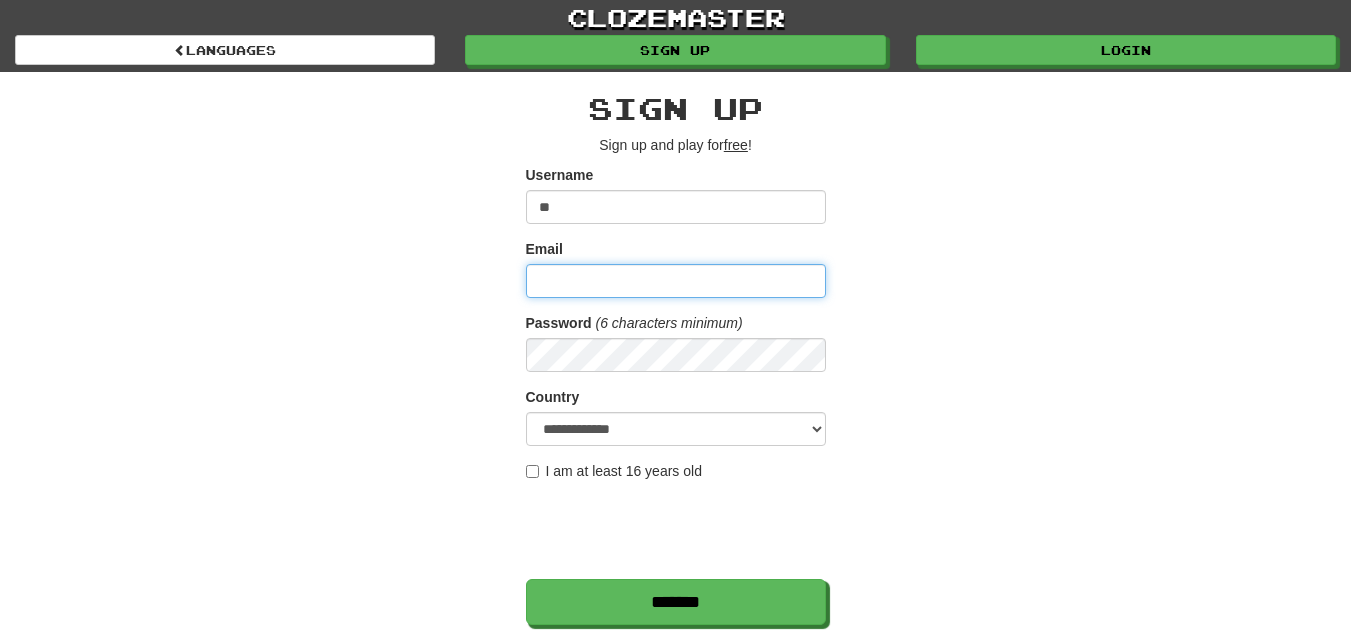 click on "Email" at bounding box center [676, 281] 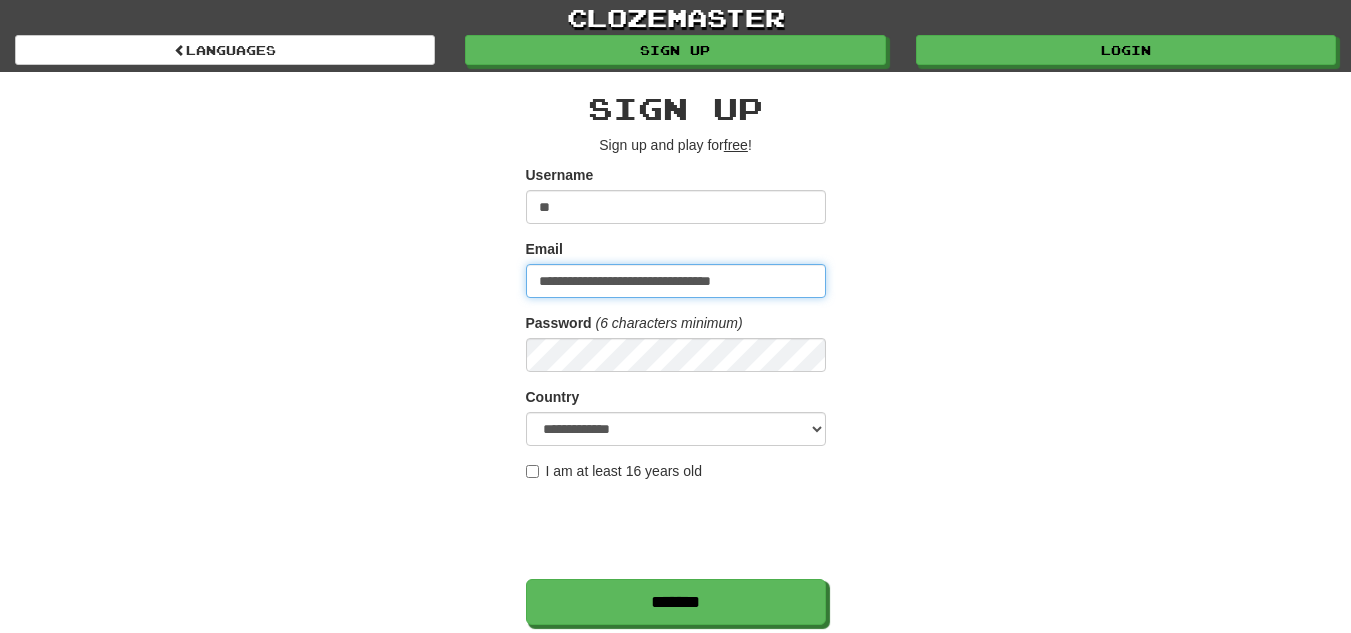 type on "**********" 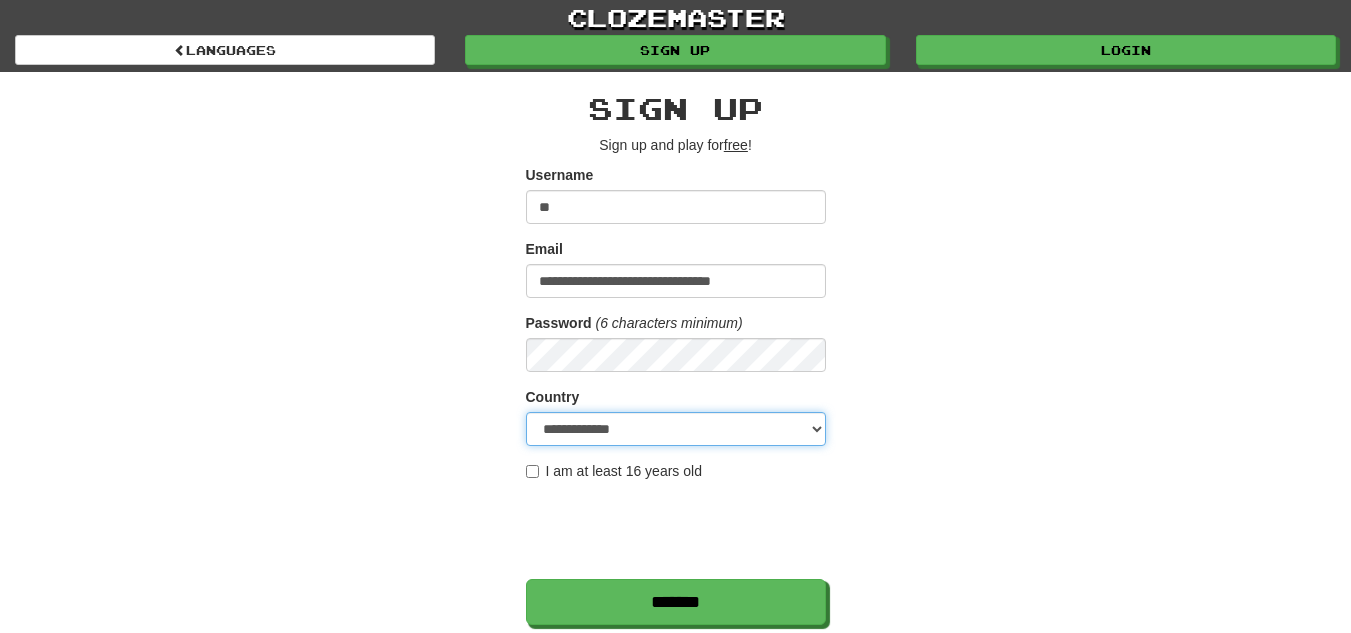click on "**********" at bounding box center (676, 429) 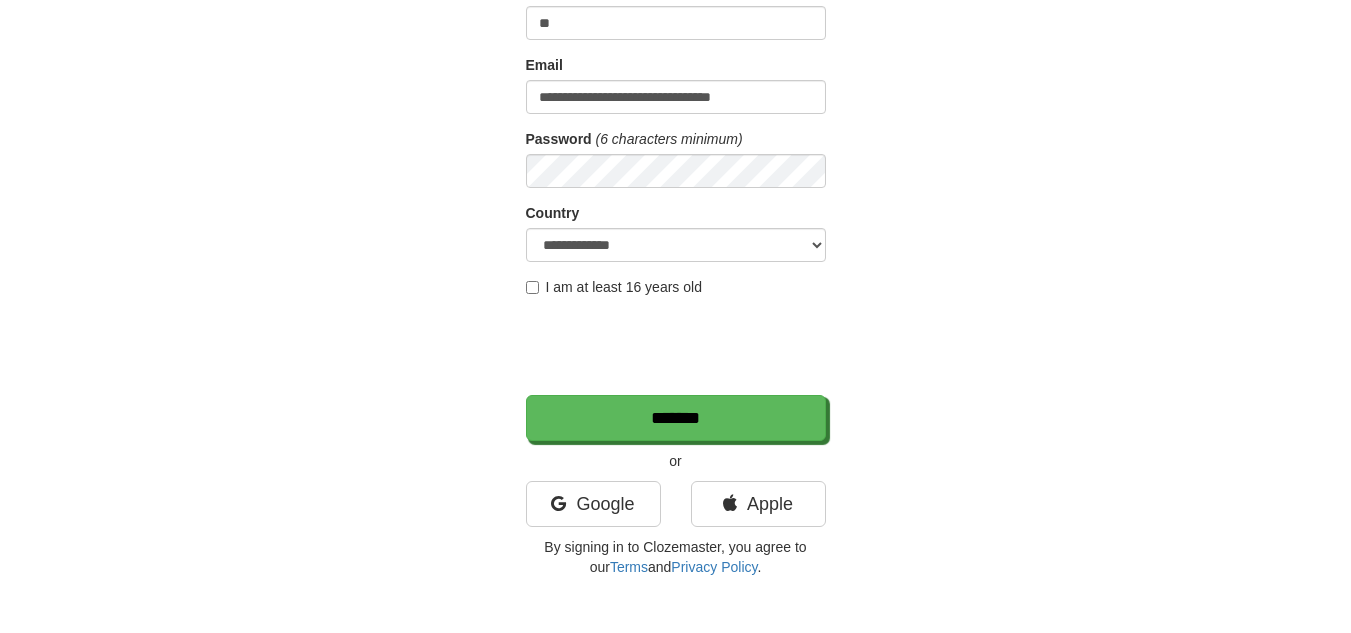 scroll, scrollTop: 200, scrollLeft: 0, axis: vertical 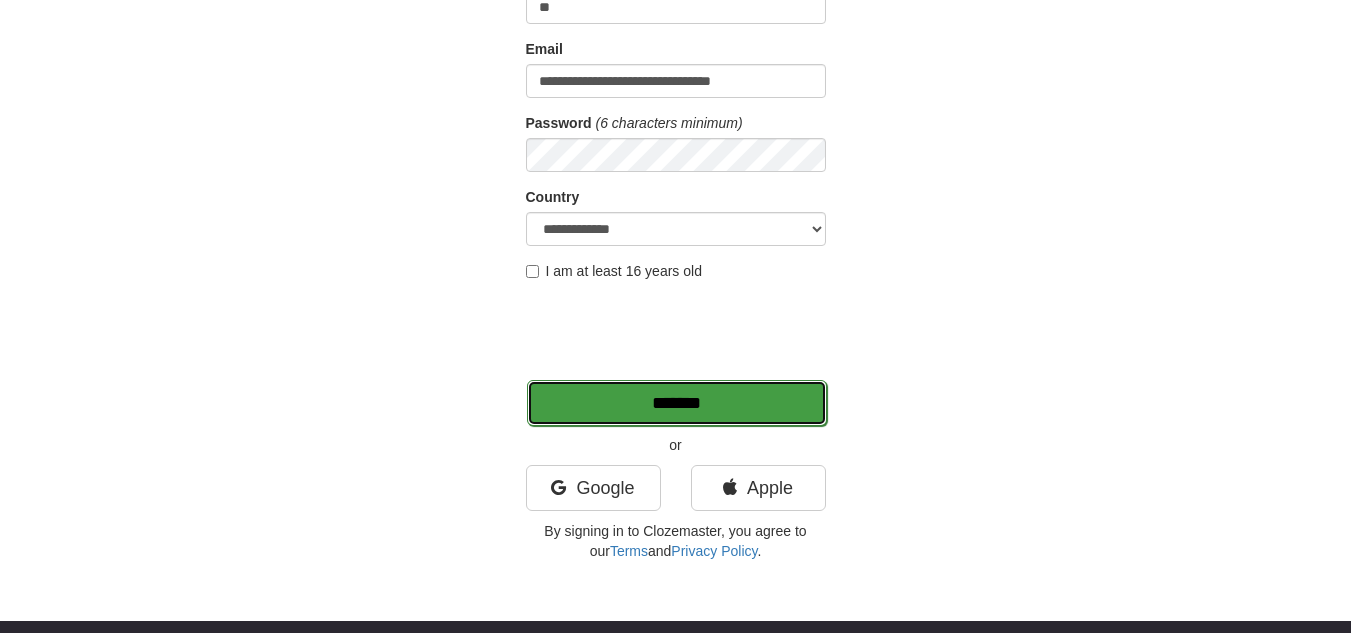 click on "*******" at bounding box center [677, 403] 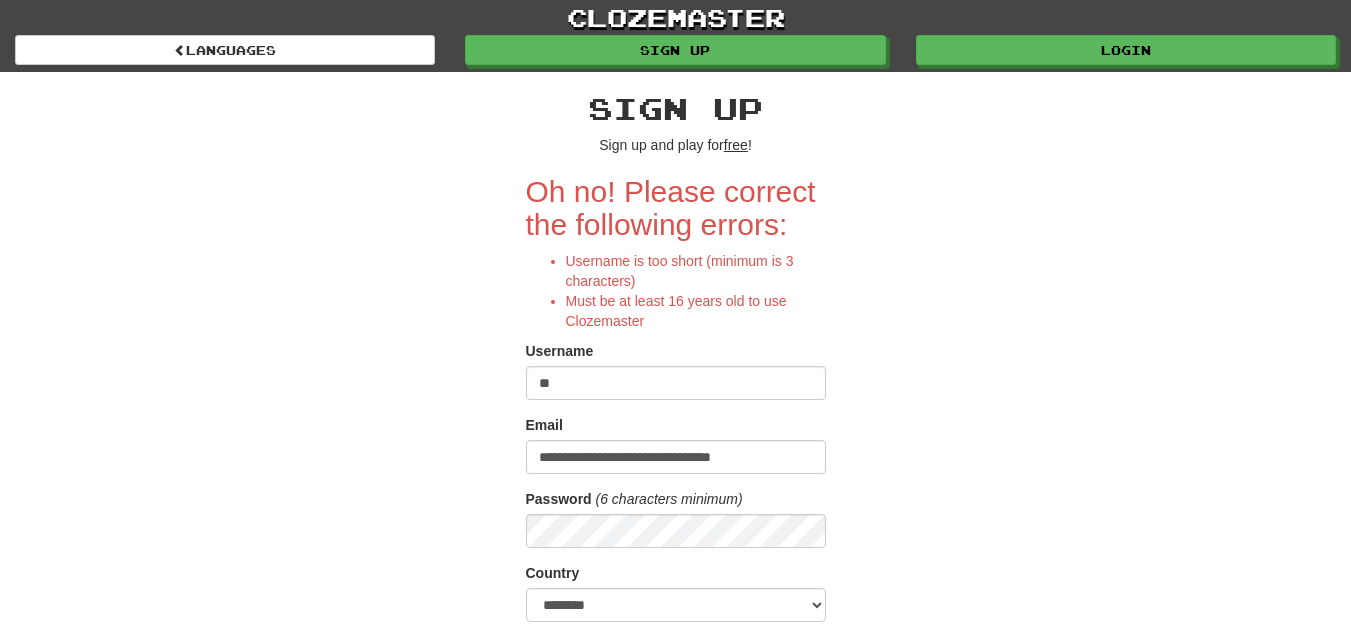 scroll, scrollTop: 0, scrollLeft: 0, axis: both 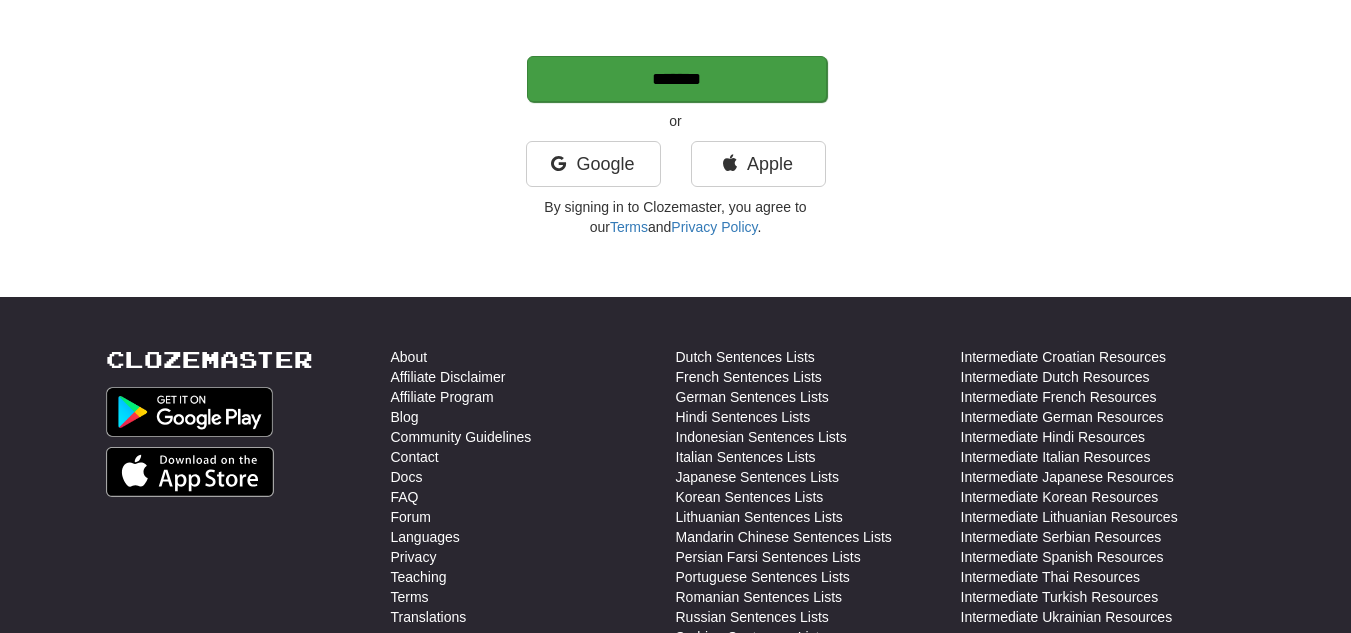type on "*****" 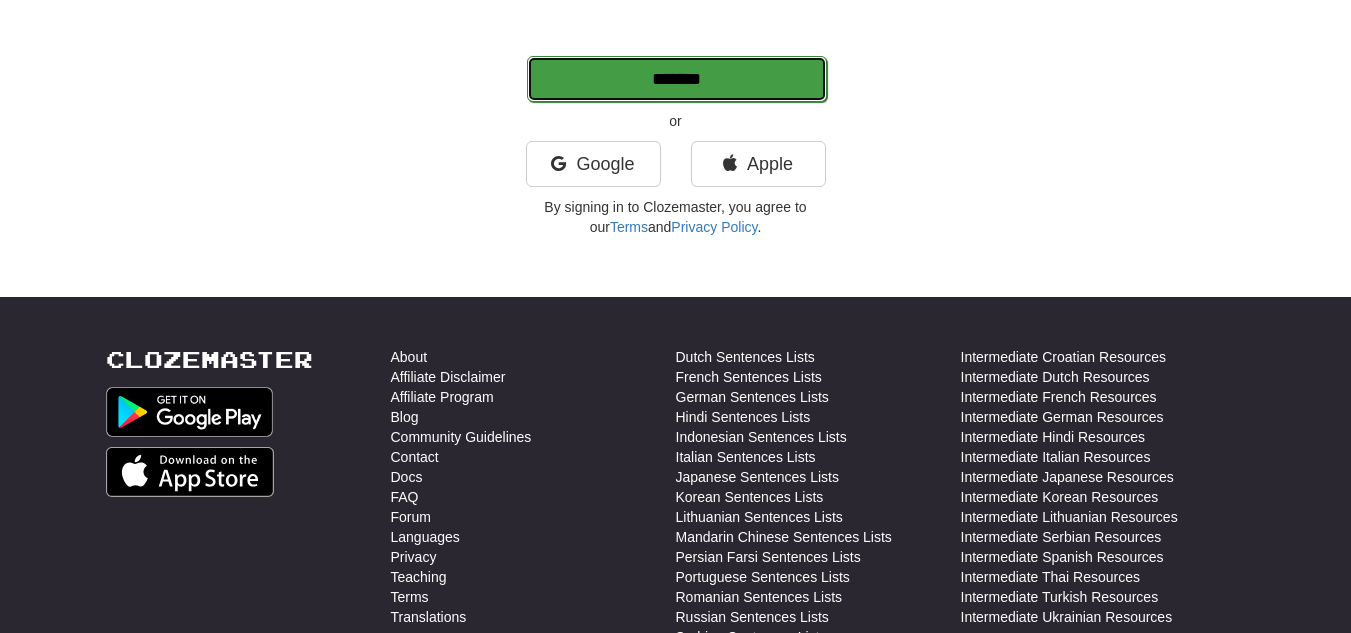 click on "*******" at bounding box center (677, 79) 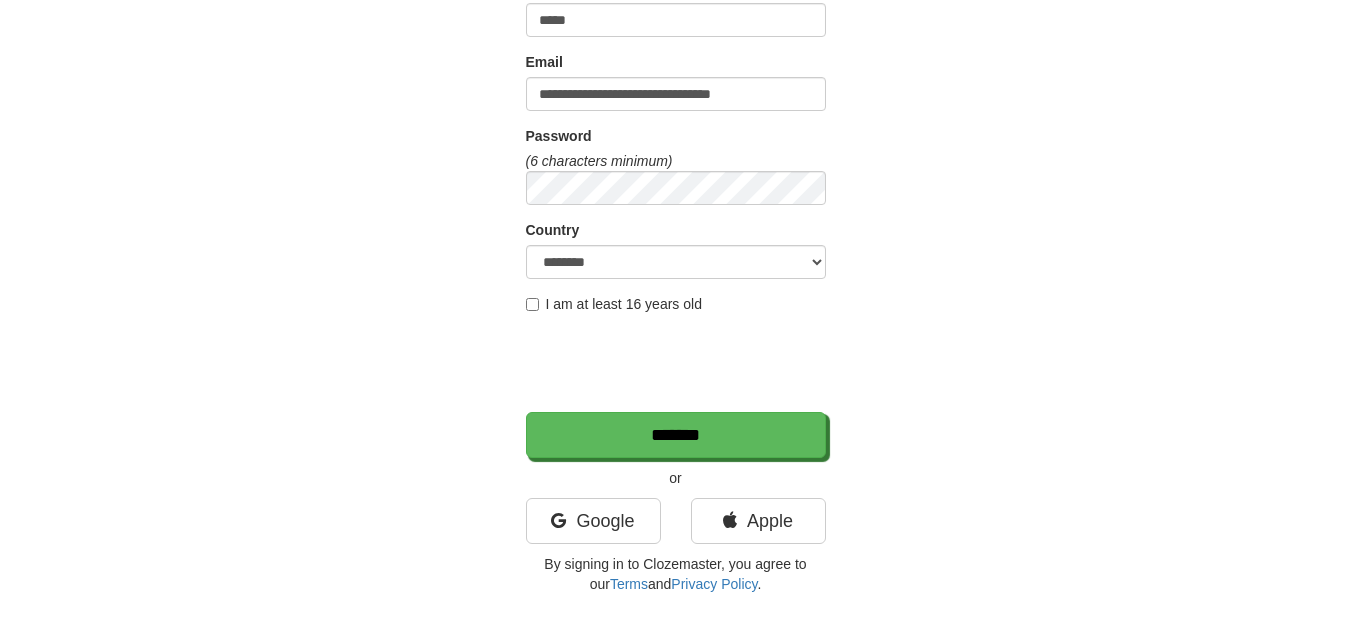 scroll, scrollTop: 400, scrollLeft: 0, axis: vertical 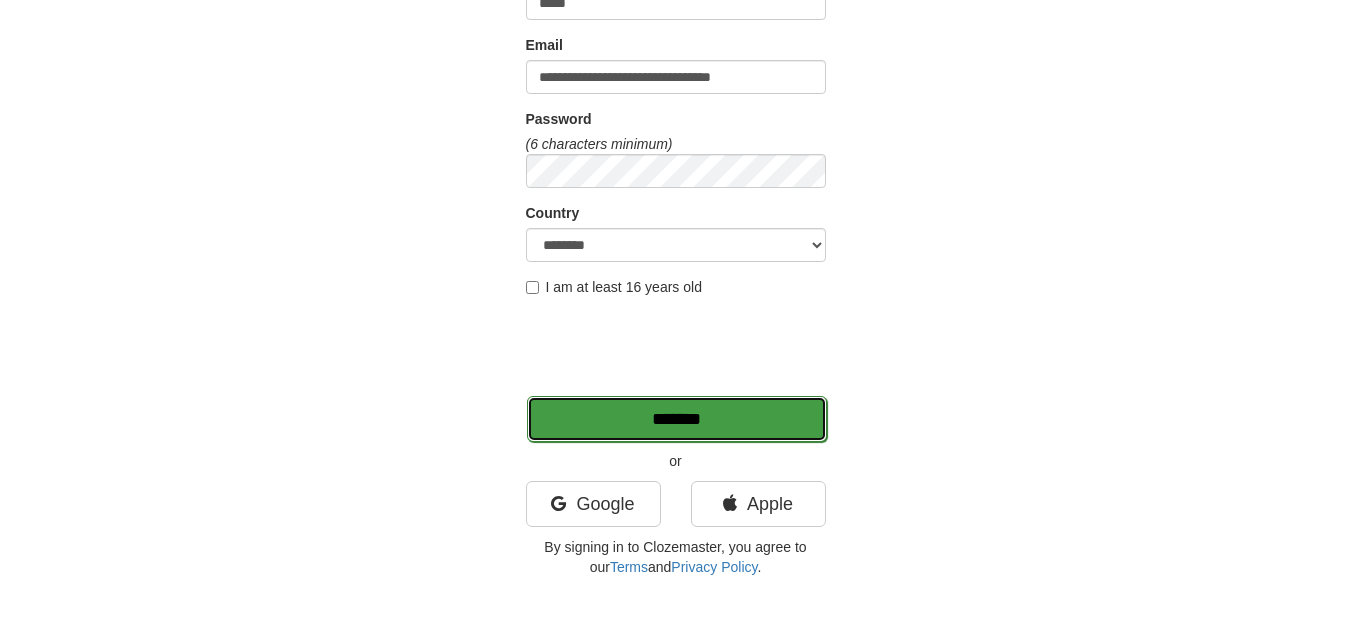 click on "*******" at bounding box center [677, 419] 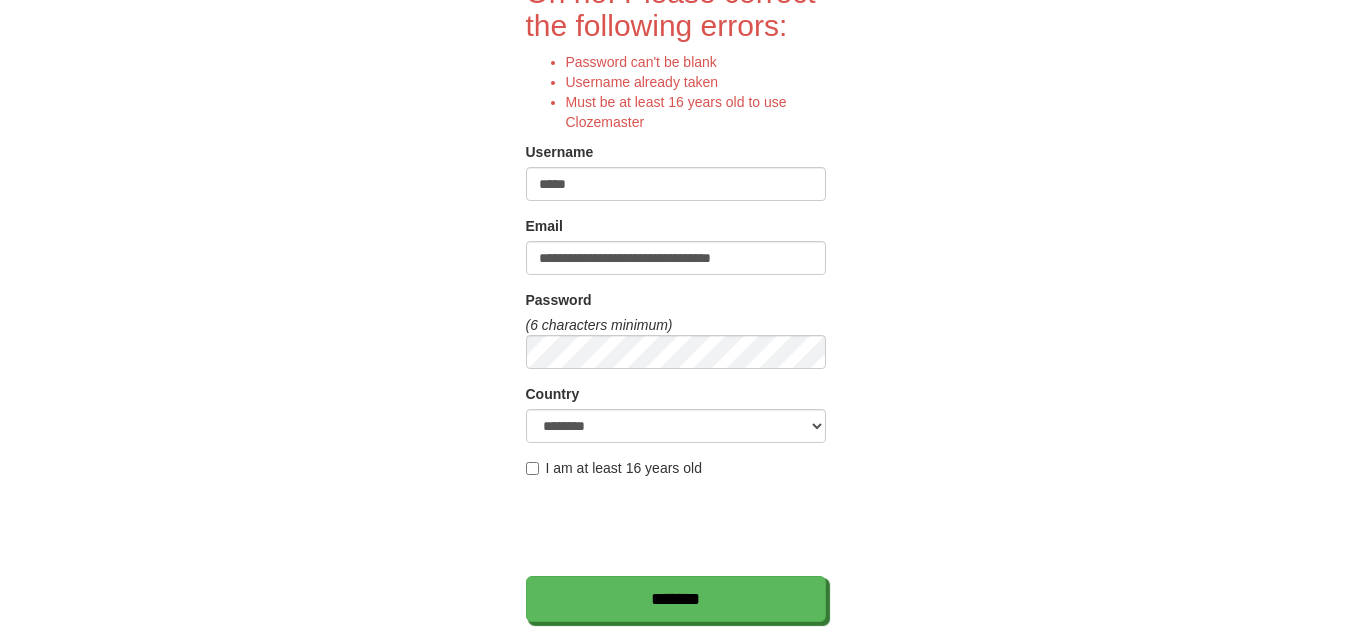 scroll, scrollTop: 200, scrollLeft: 0, axis: vertical 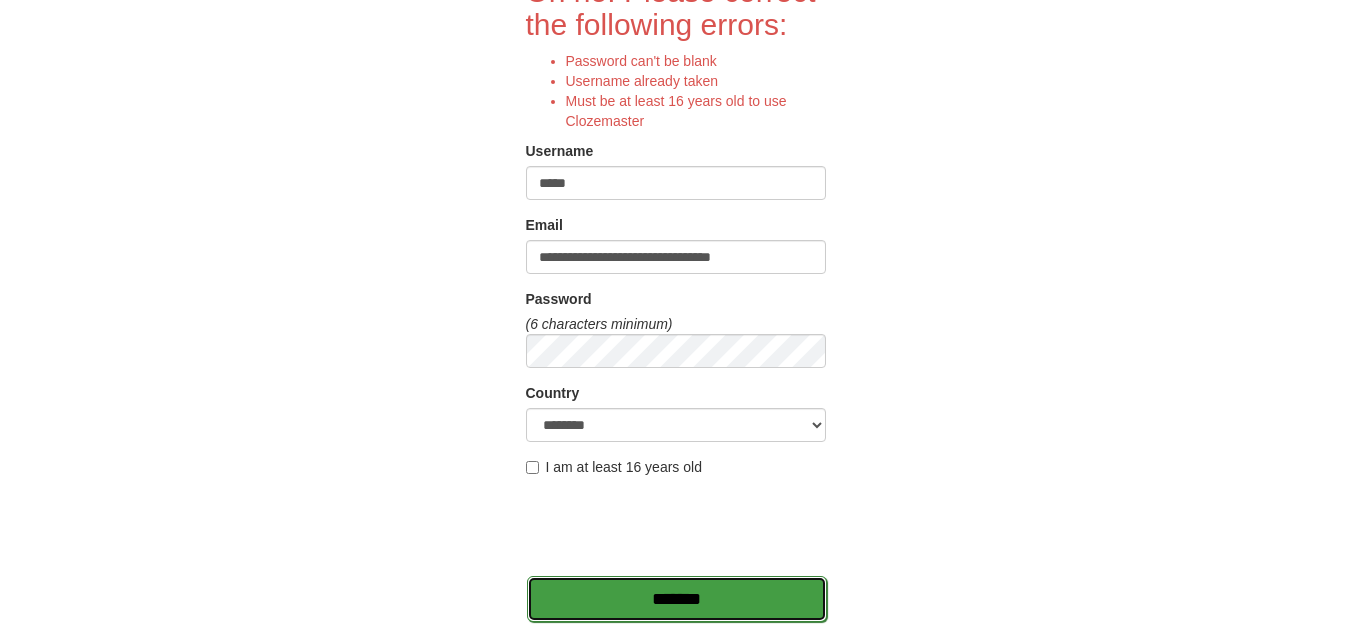 click on "*******" at bounding box center [677, 599] 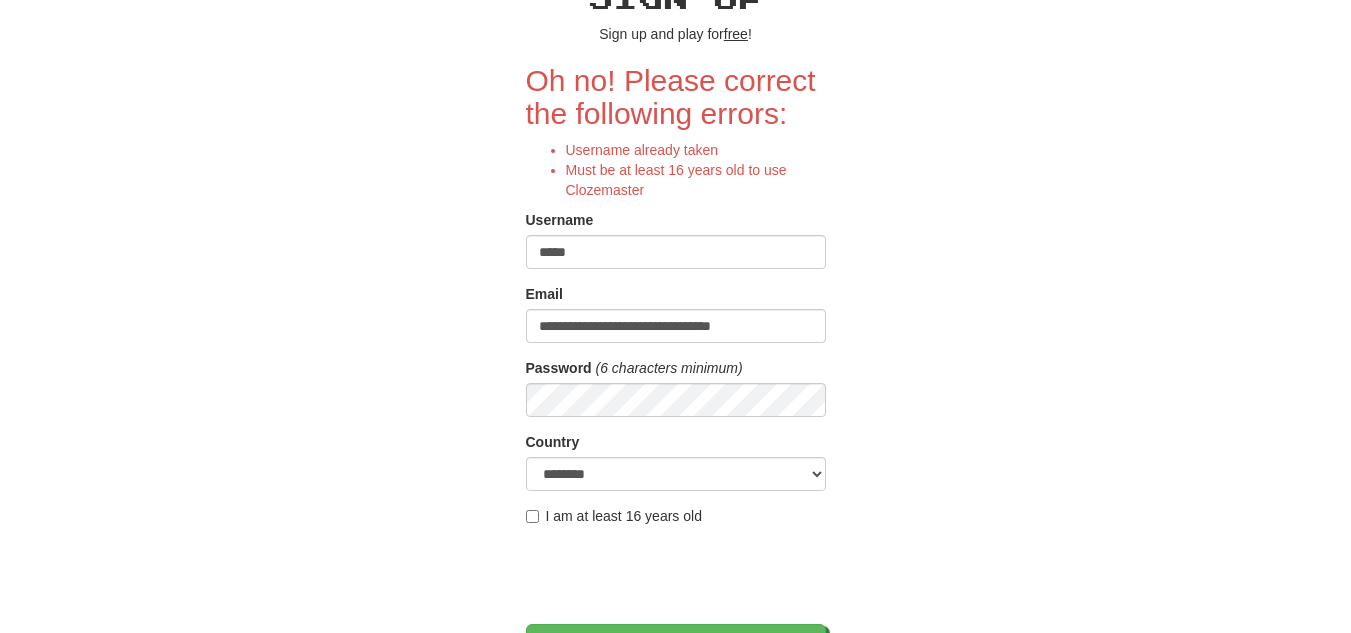scroll, scrollTop: 300, scrollLeft: 0, axis: vertical 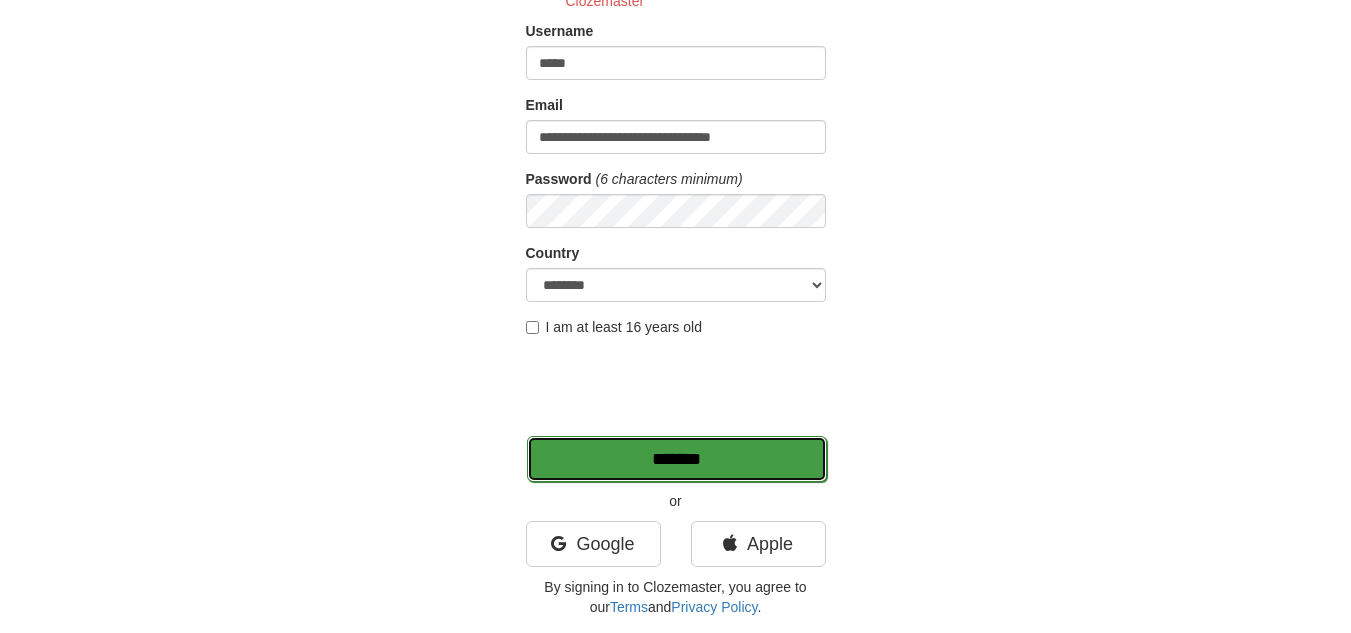click on "*******" at bounding box center (677, 459) 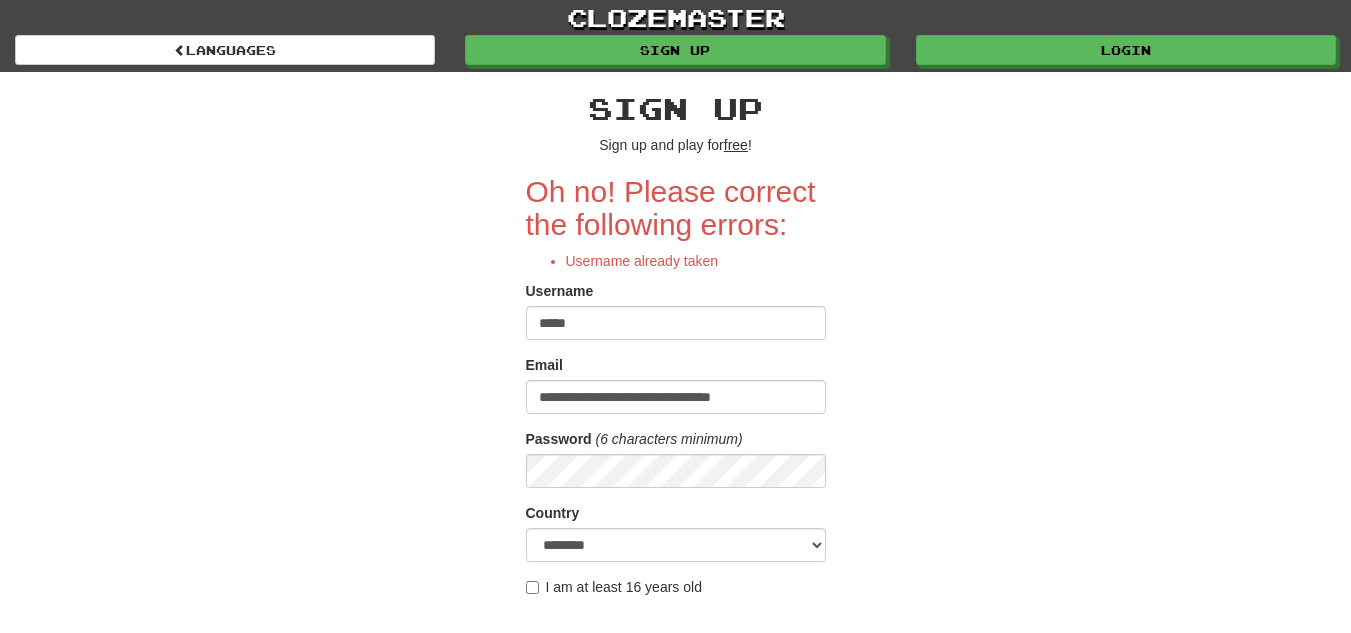 scroll, scrollTop: 0, scrollLeft: 0, axis: both 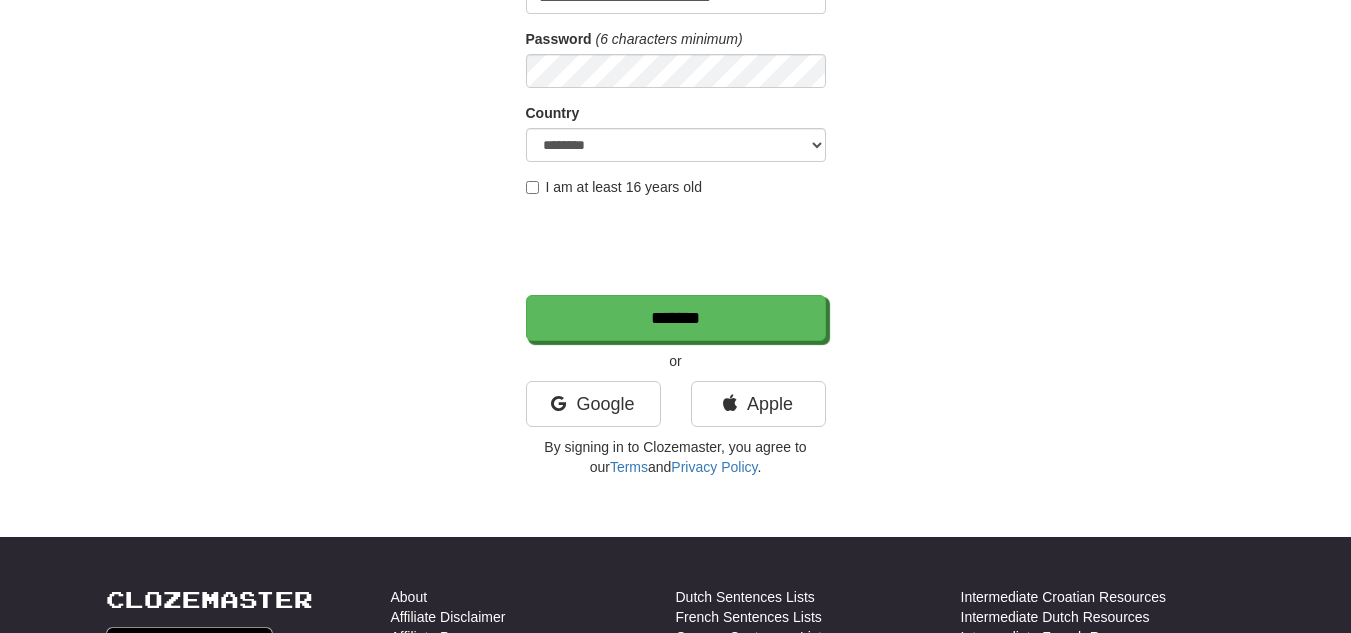 type on "**********" 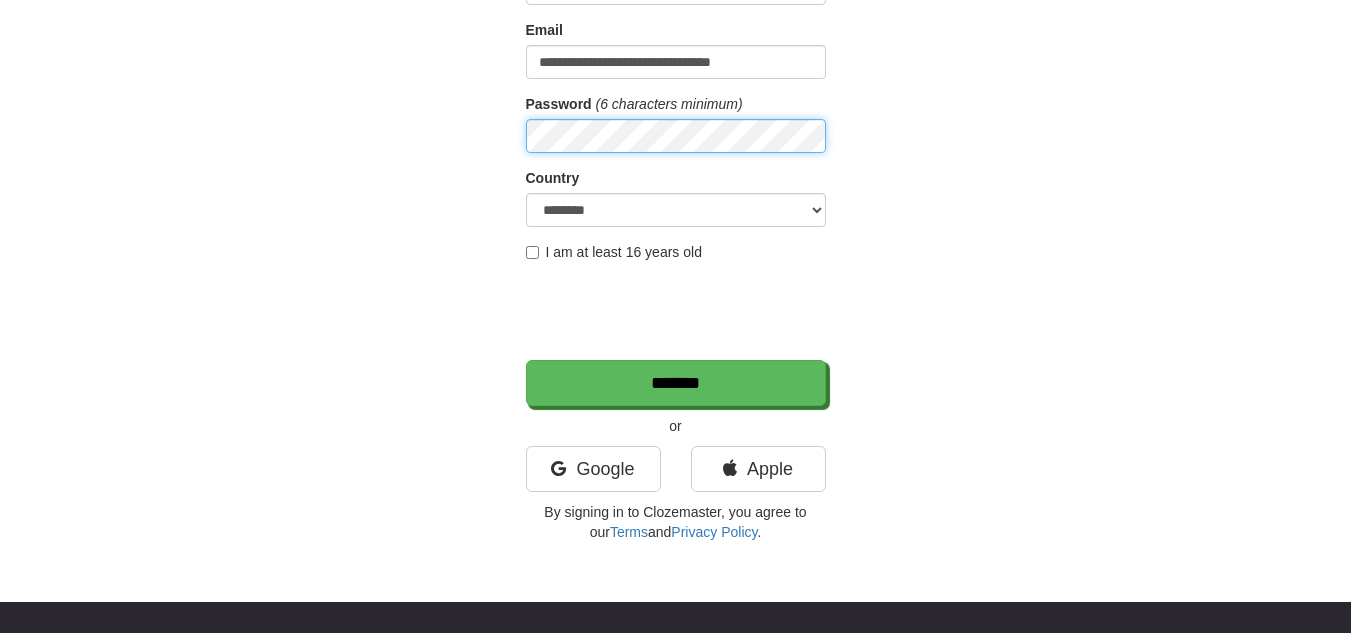 scroll, scrollTop: 300, scrollLeft: 0, axis: vertical 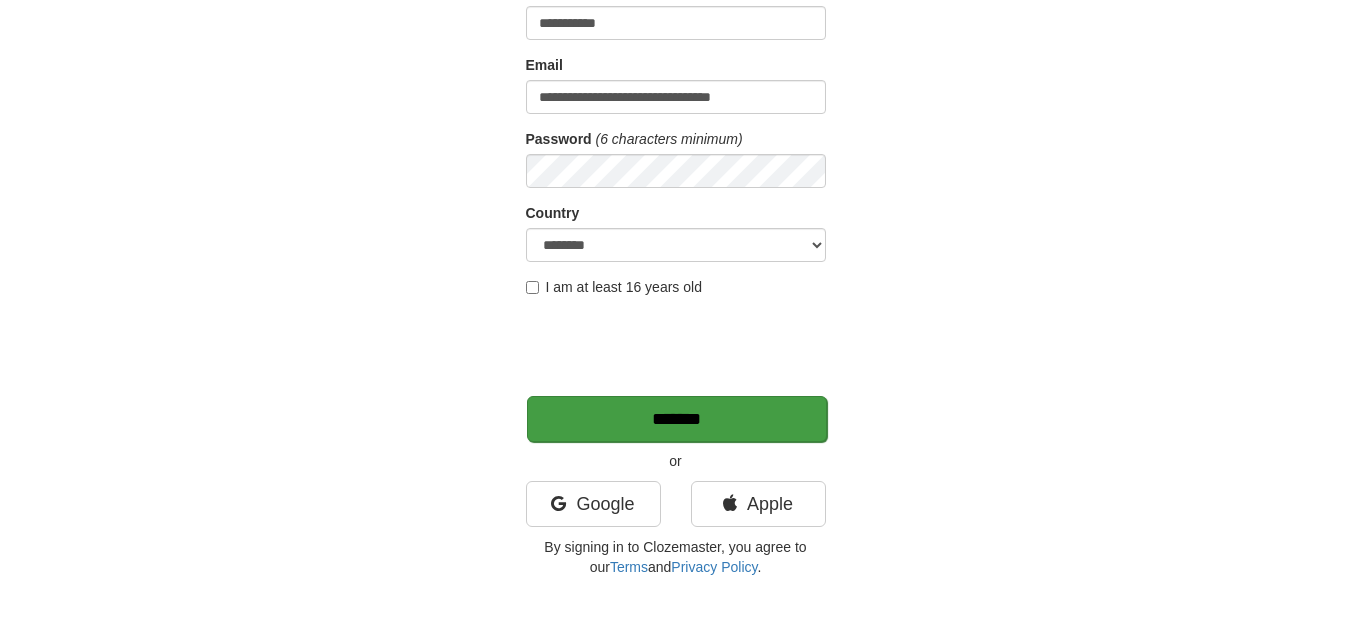 click on "*******" at bounding box center (677, 419) 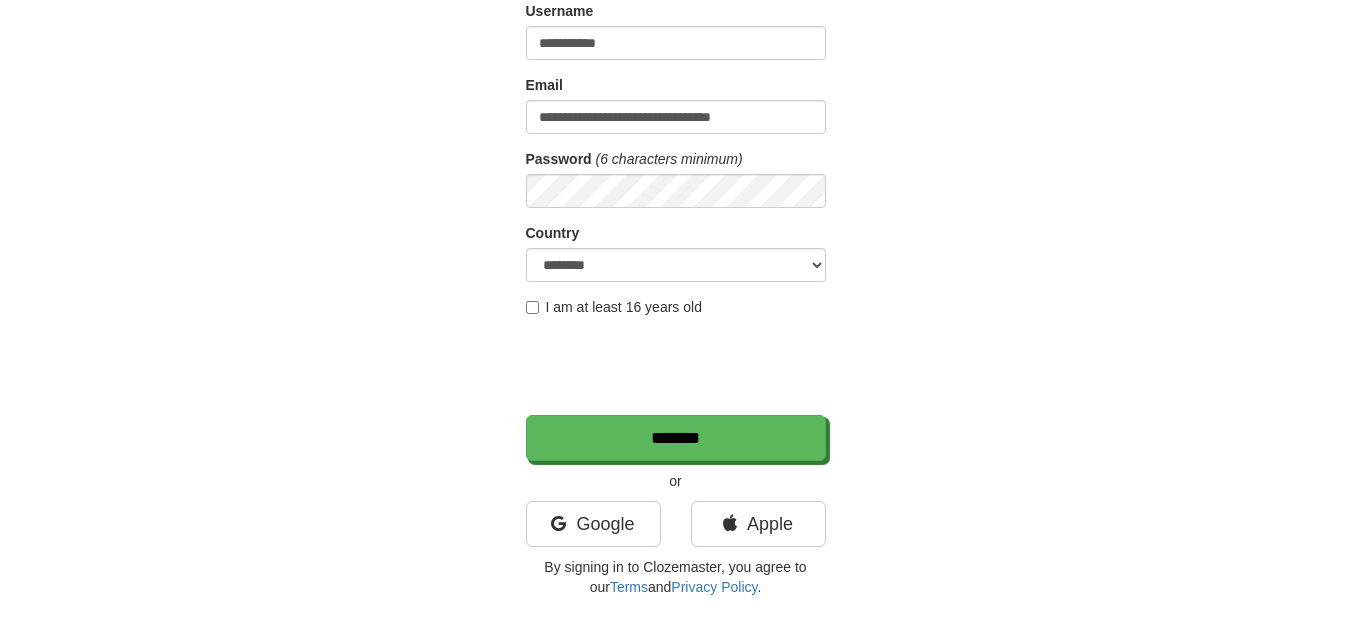 scroll, scrollTop: 0, scrollLeft: 0, axis: both 